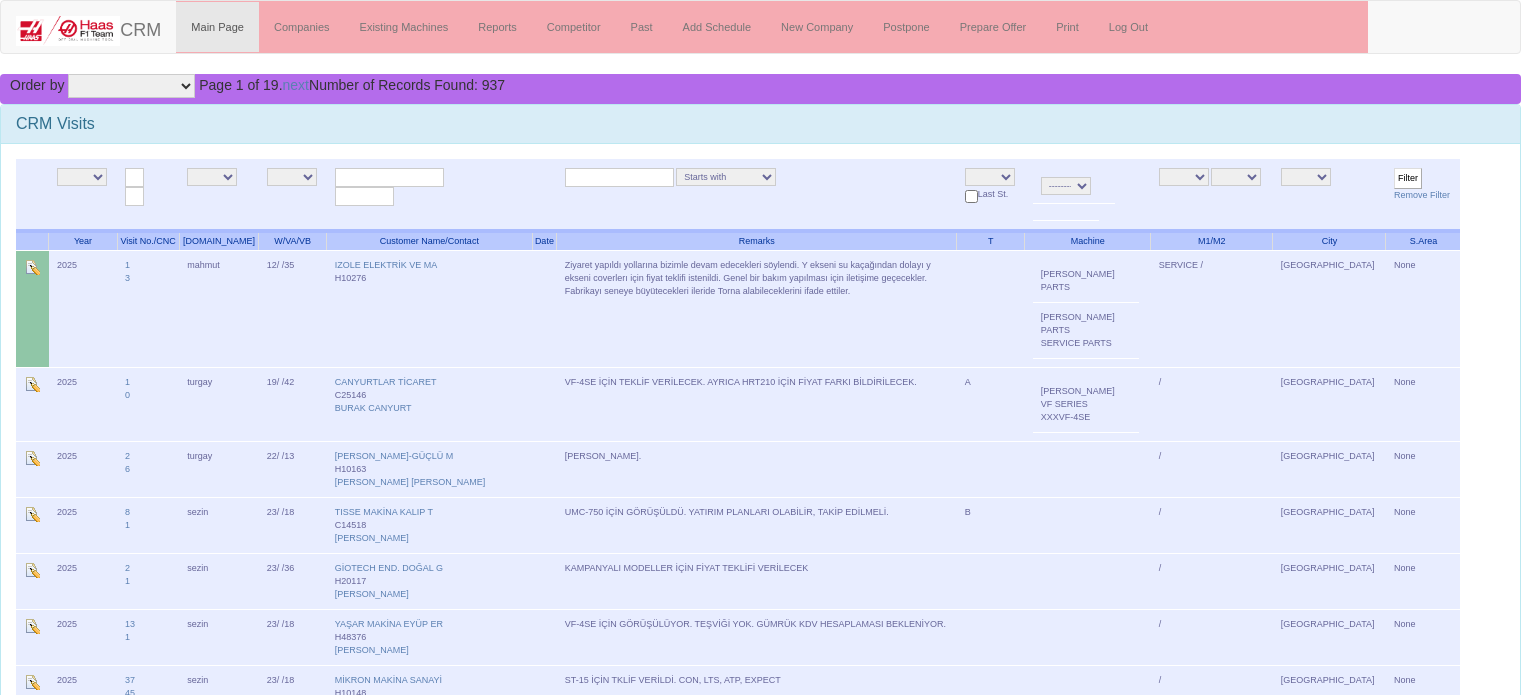 scroll, scrollTop: 0, scrollLeft: 0, axis: both 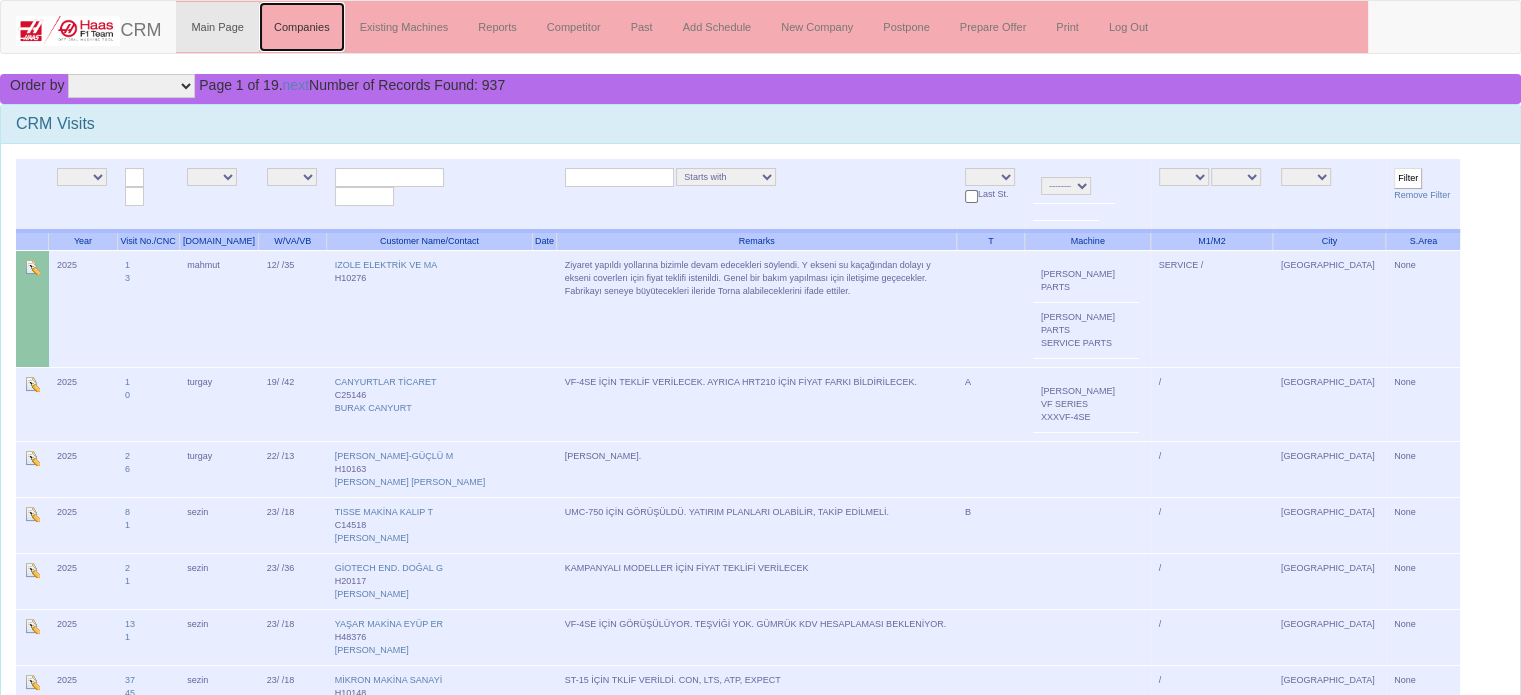 click on "Companies" at bounding box center [302, 27] 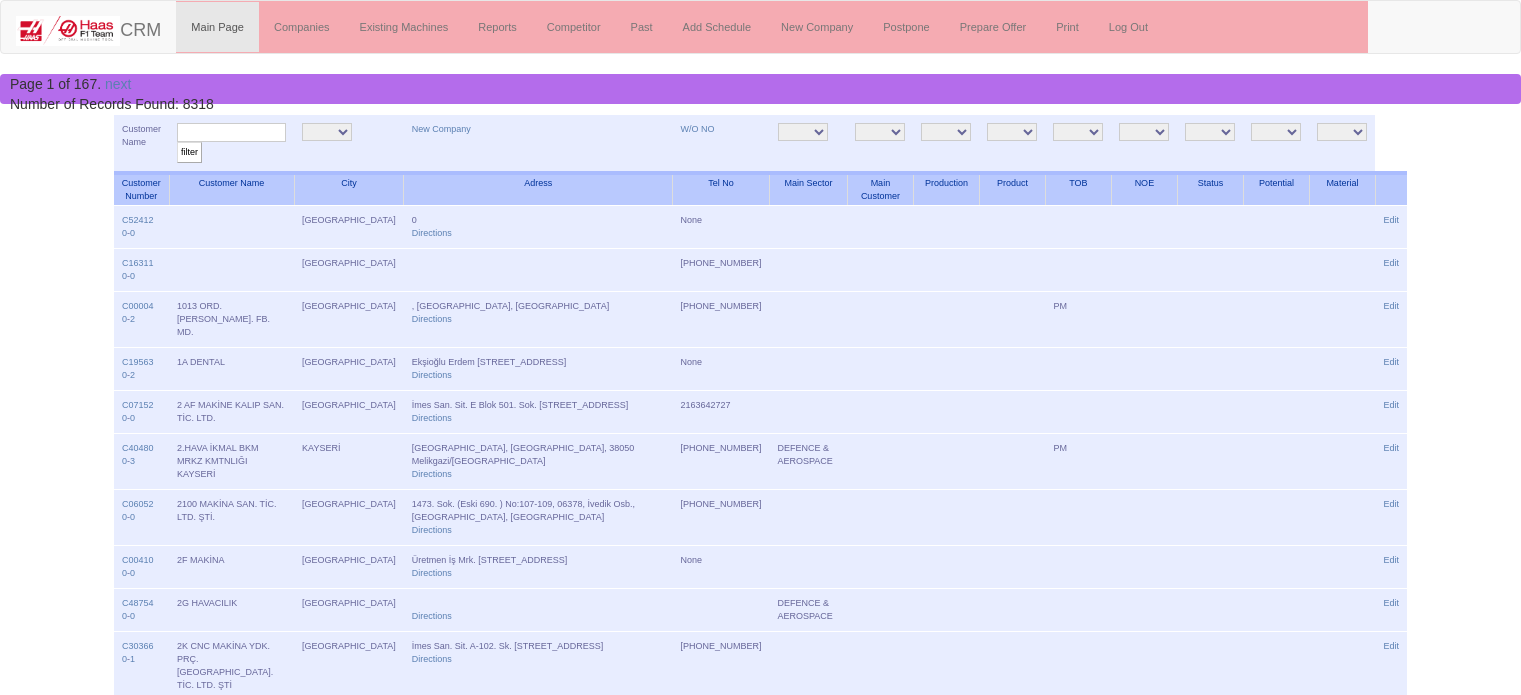 scroll, scrollTop: 0, scrollLeft: 0, axis: both 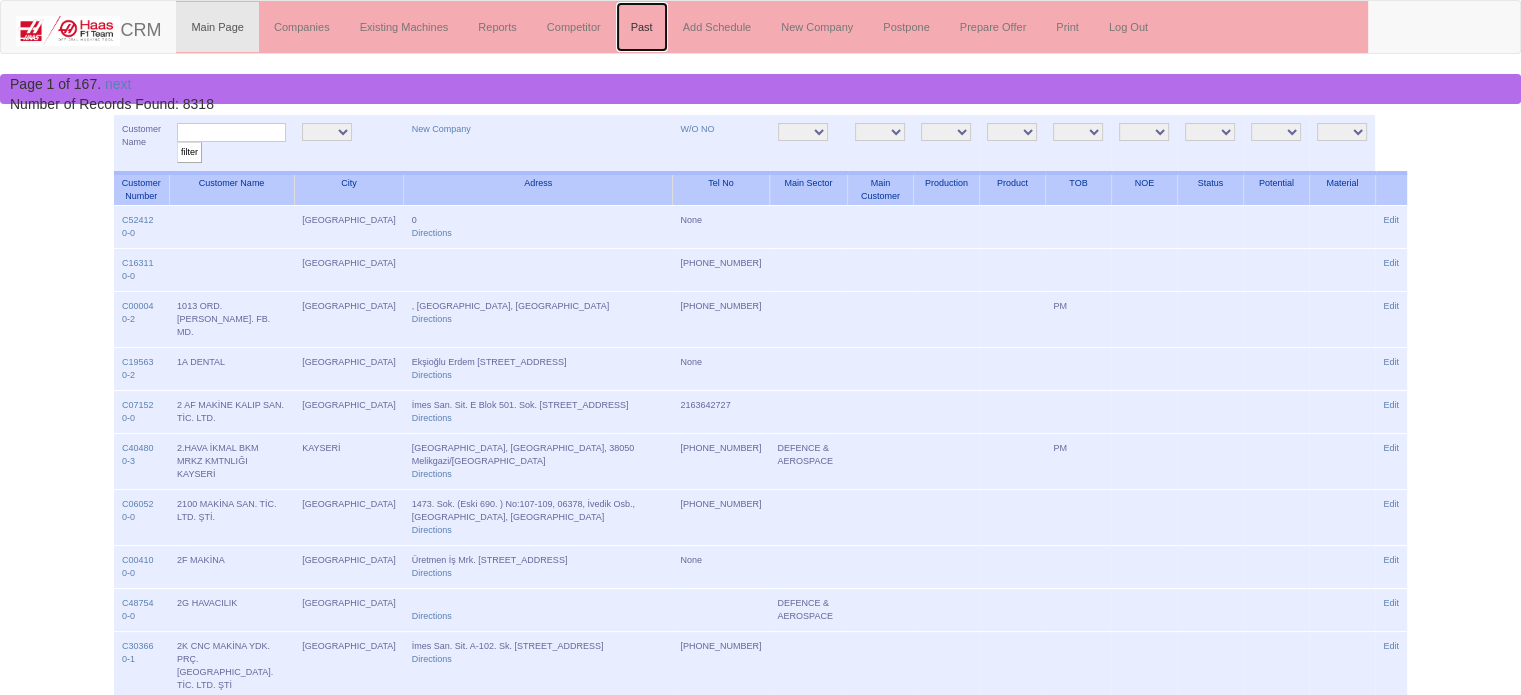 click on "Past" at bounding box center (642, 27) 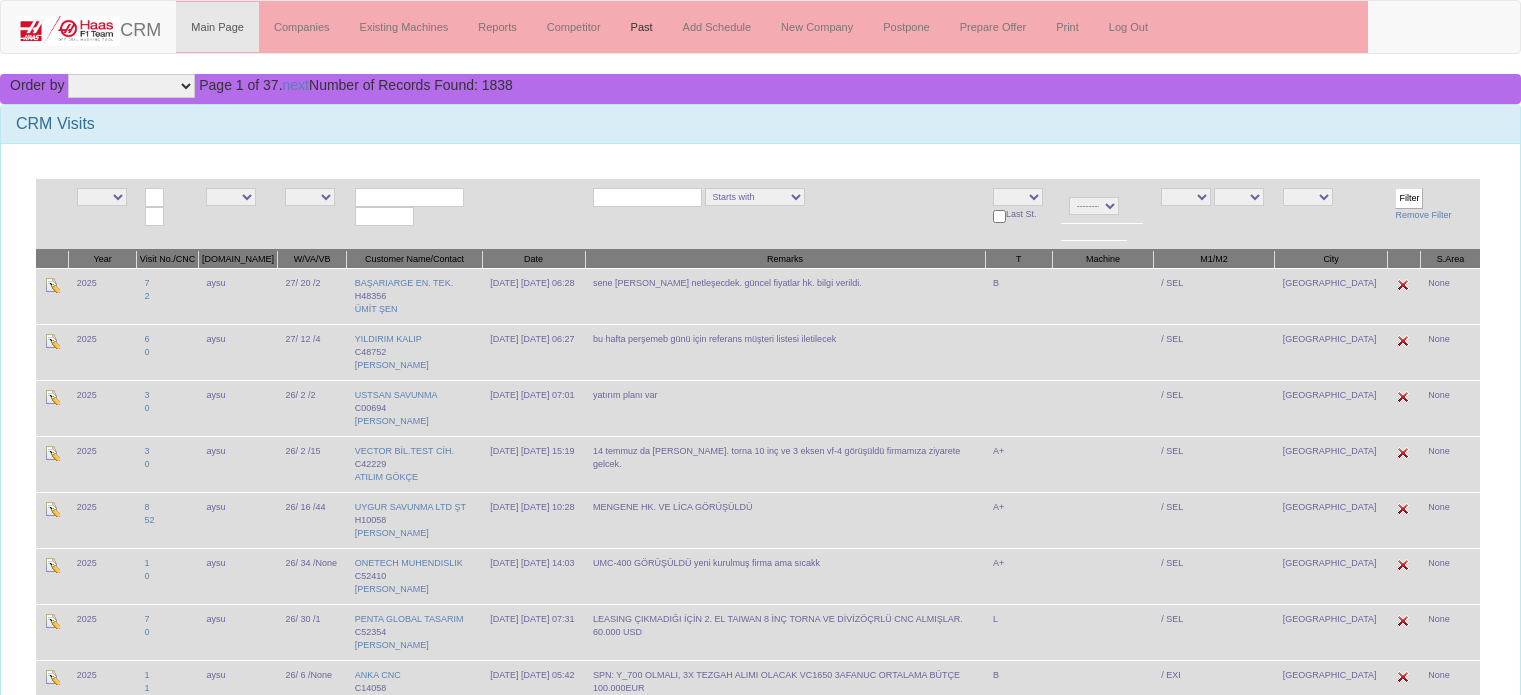 scroll, scrollTop: 0, scrollLeft: 0, axis: both 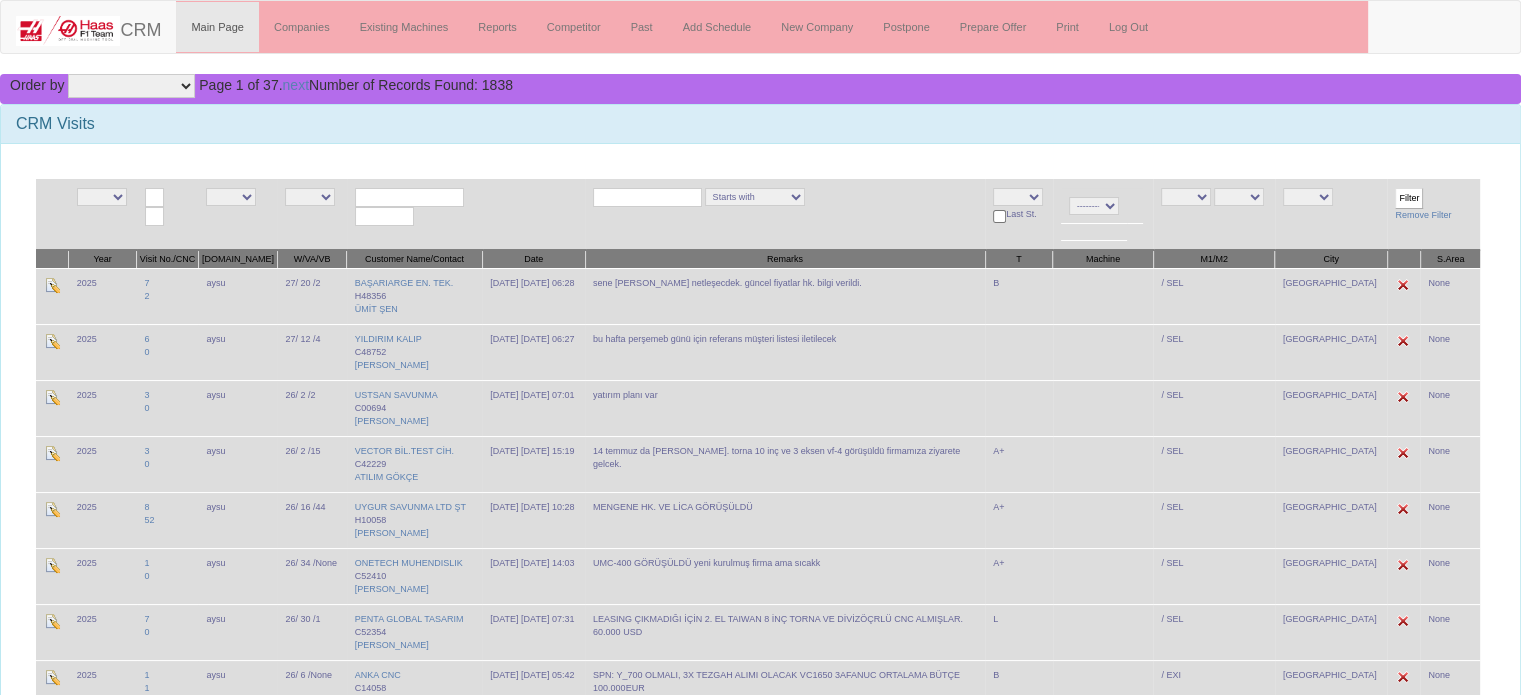 click at bounding box center (647, 197) 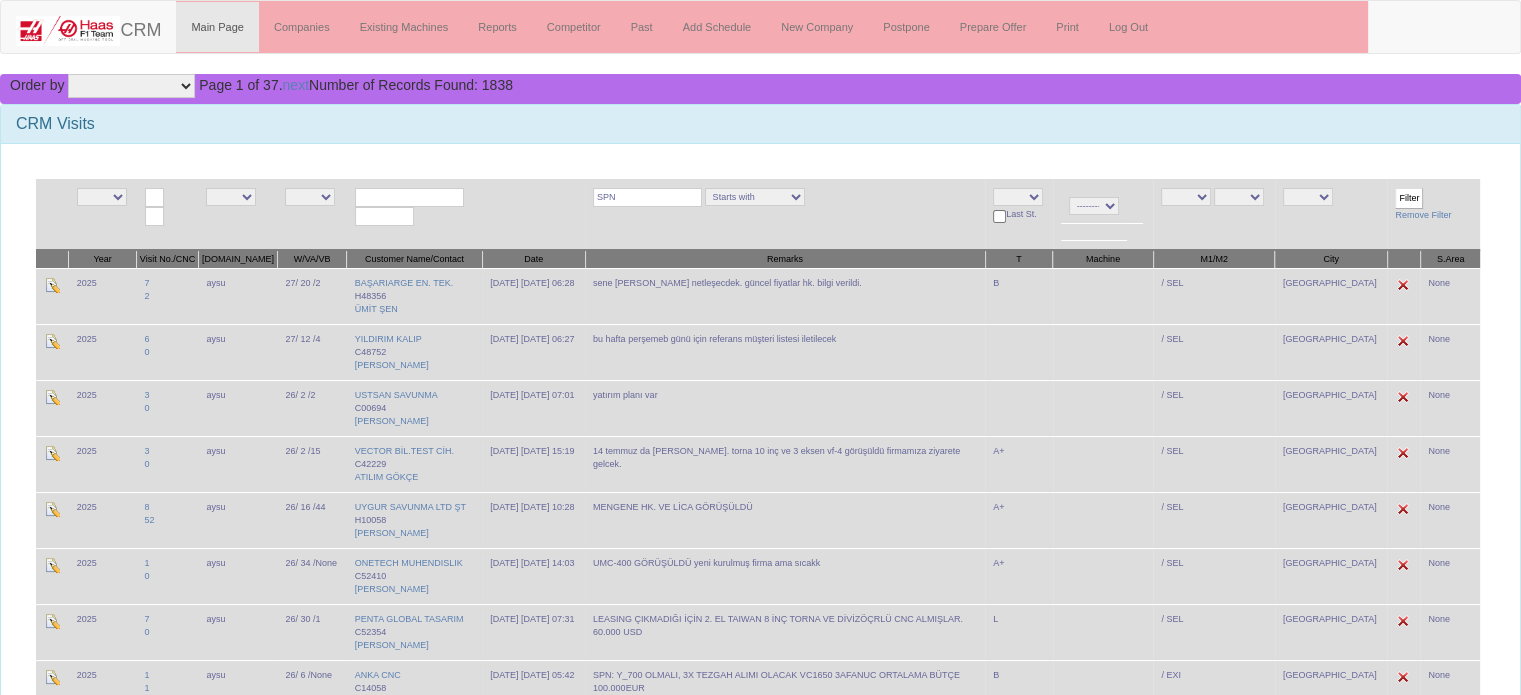 click on "Filter" at bounding box center (1409, 198) 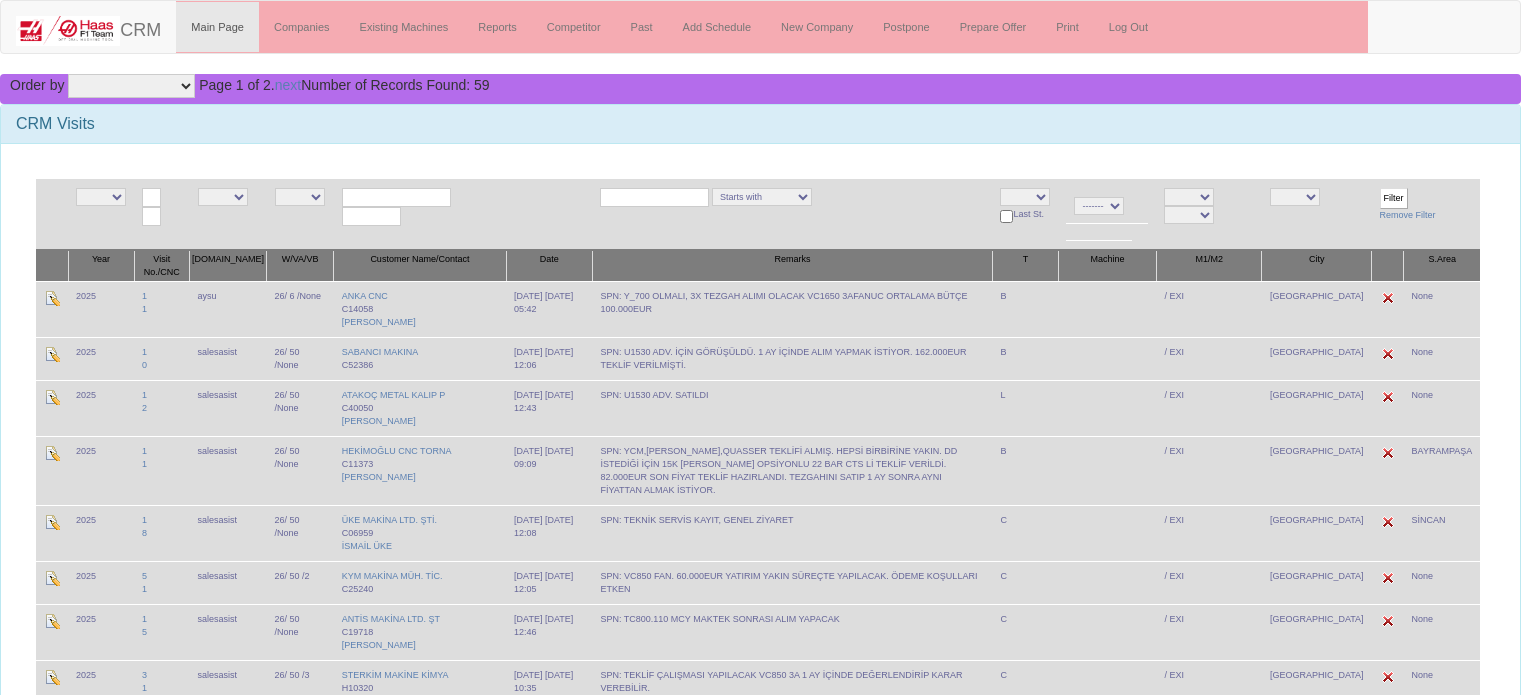 scroll, scrollTop: 0, scrollLeft: 0, axis: both 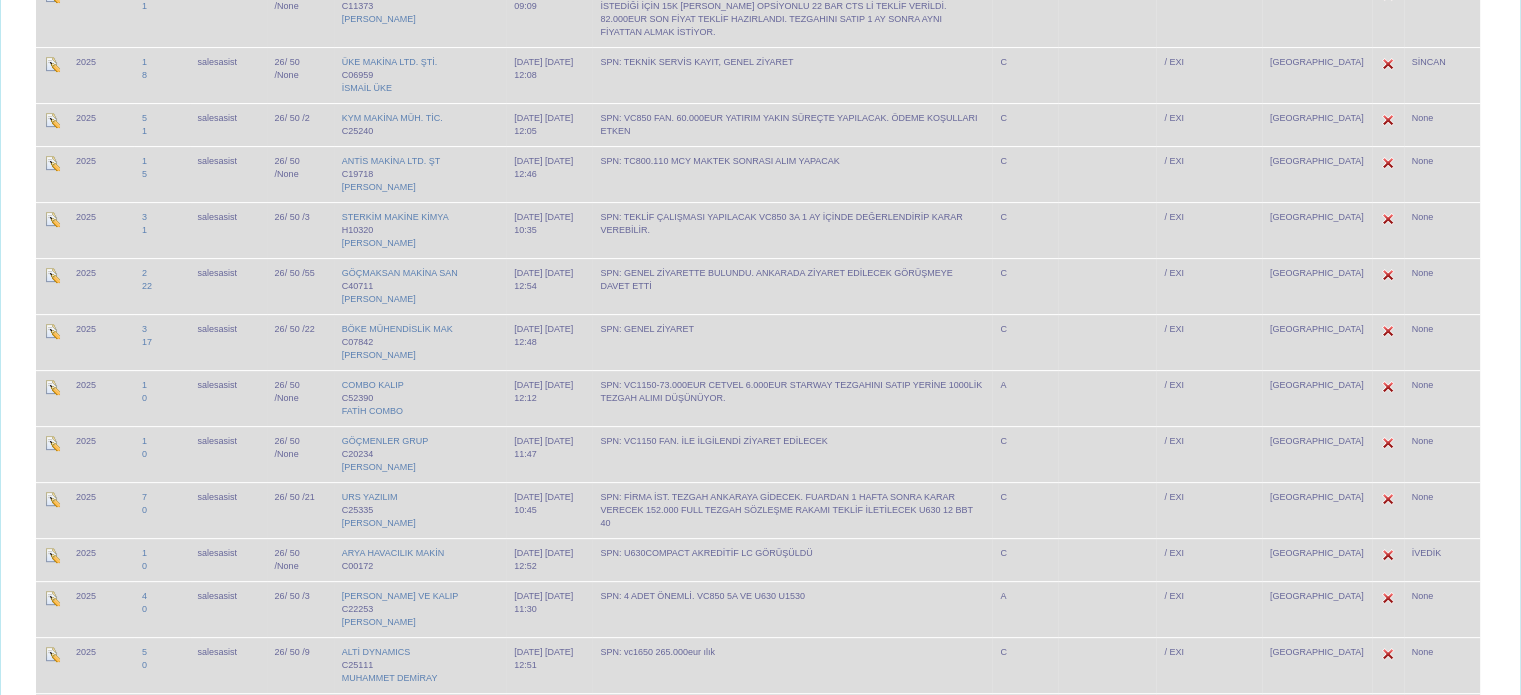 click on "STERKİM MAKİNE KİMYA
H10320
ÖZGÜR AYDIN" at bounding box center [420, 230] 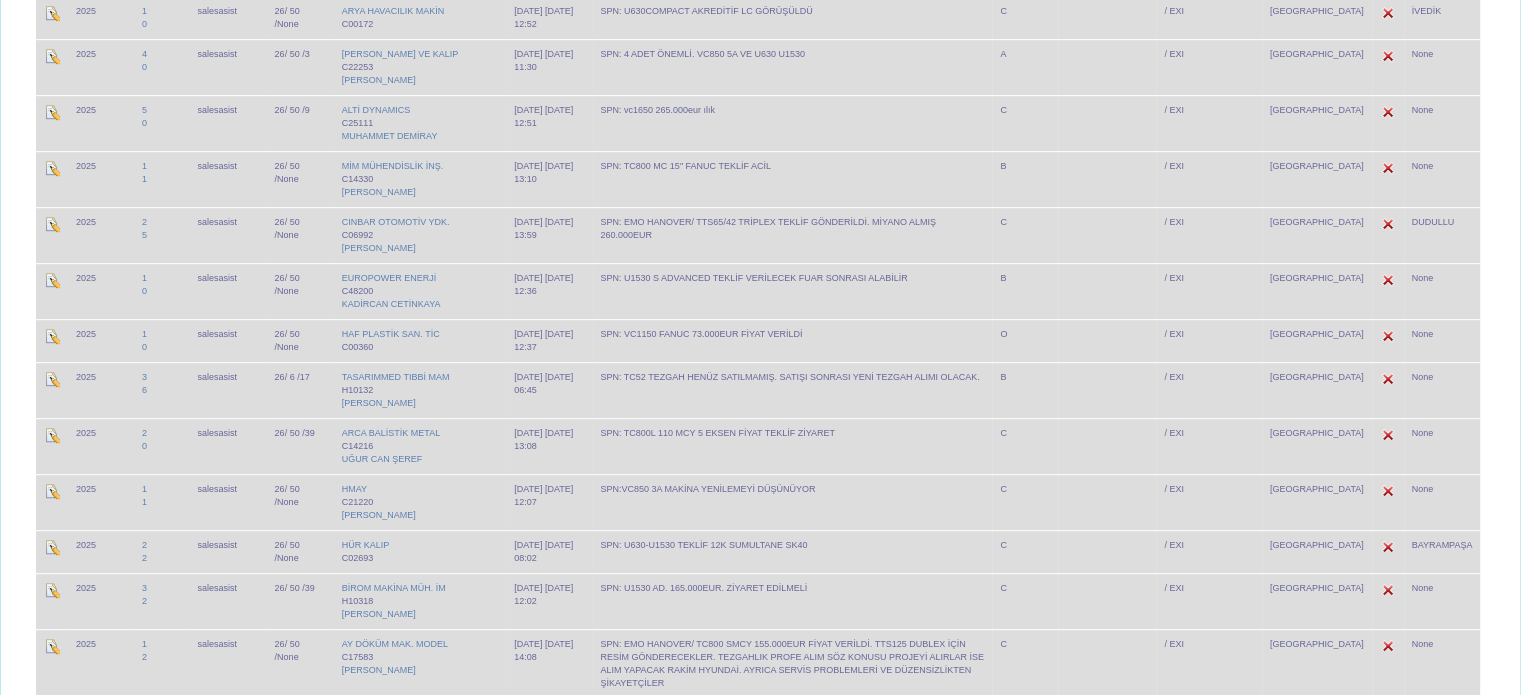 scroll, scrollTop: 1066, scrollLeft: 0, axis: vertical 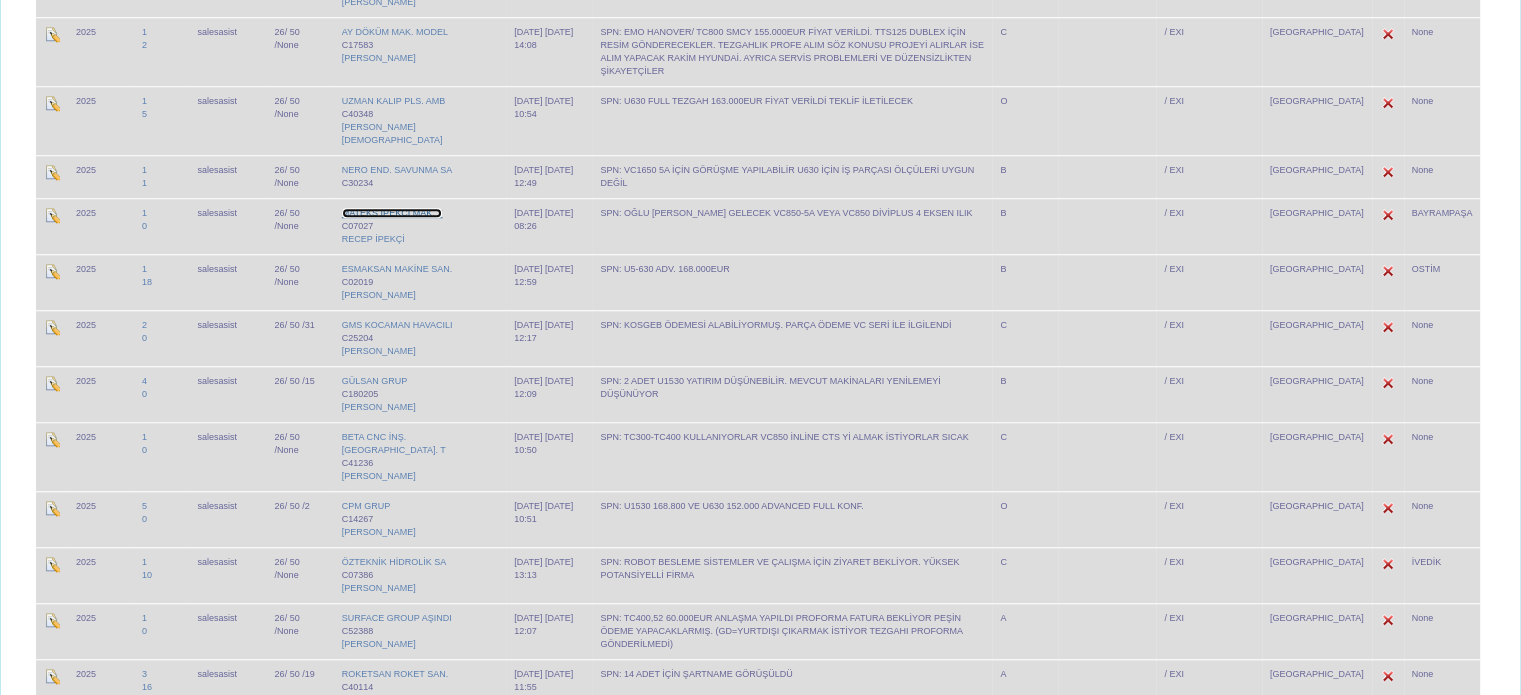 click on "MATEKS IPEKCI MAK. T" at bounding box center (392, 213) 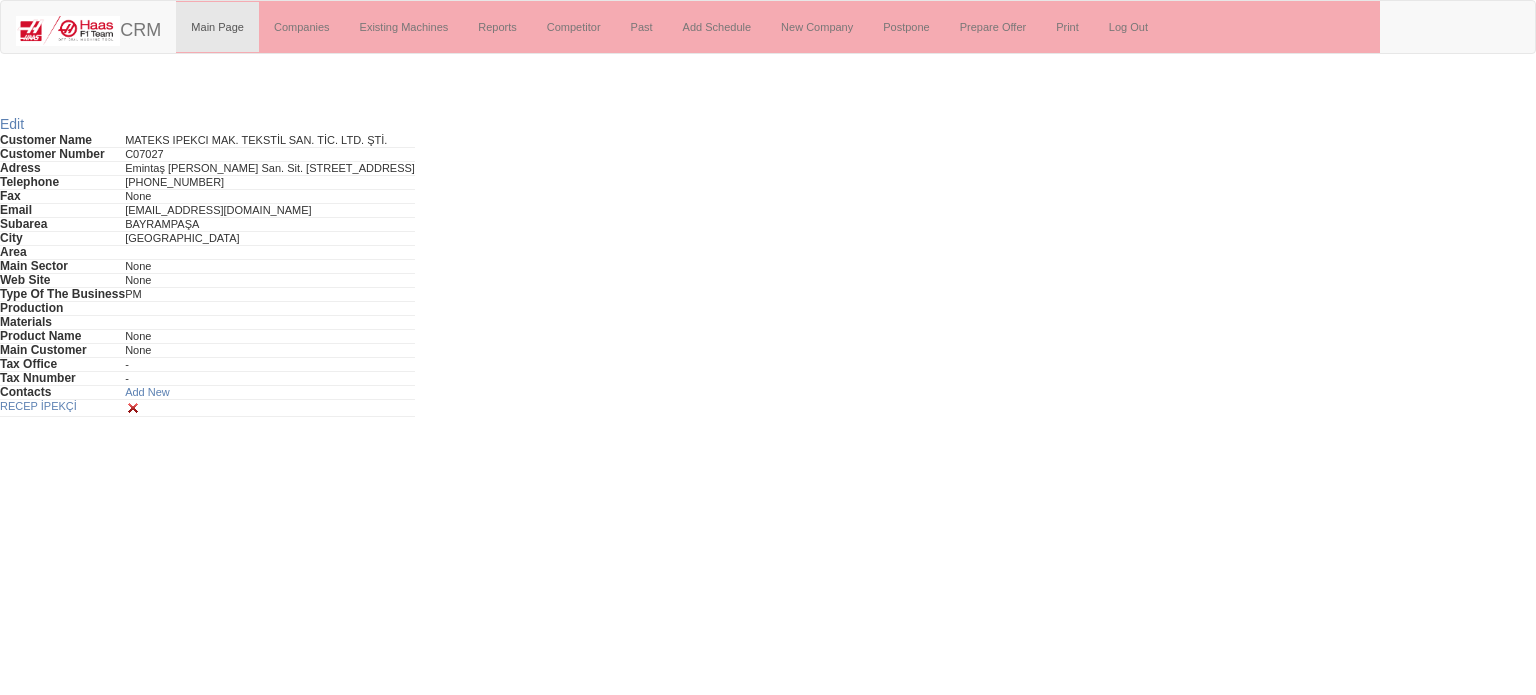 scroll, scrollTop: 0, scrollLeft: 0, axis: both 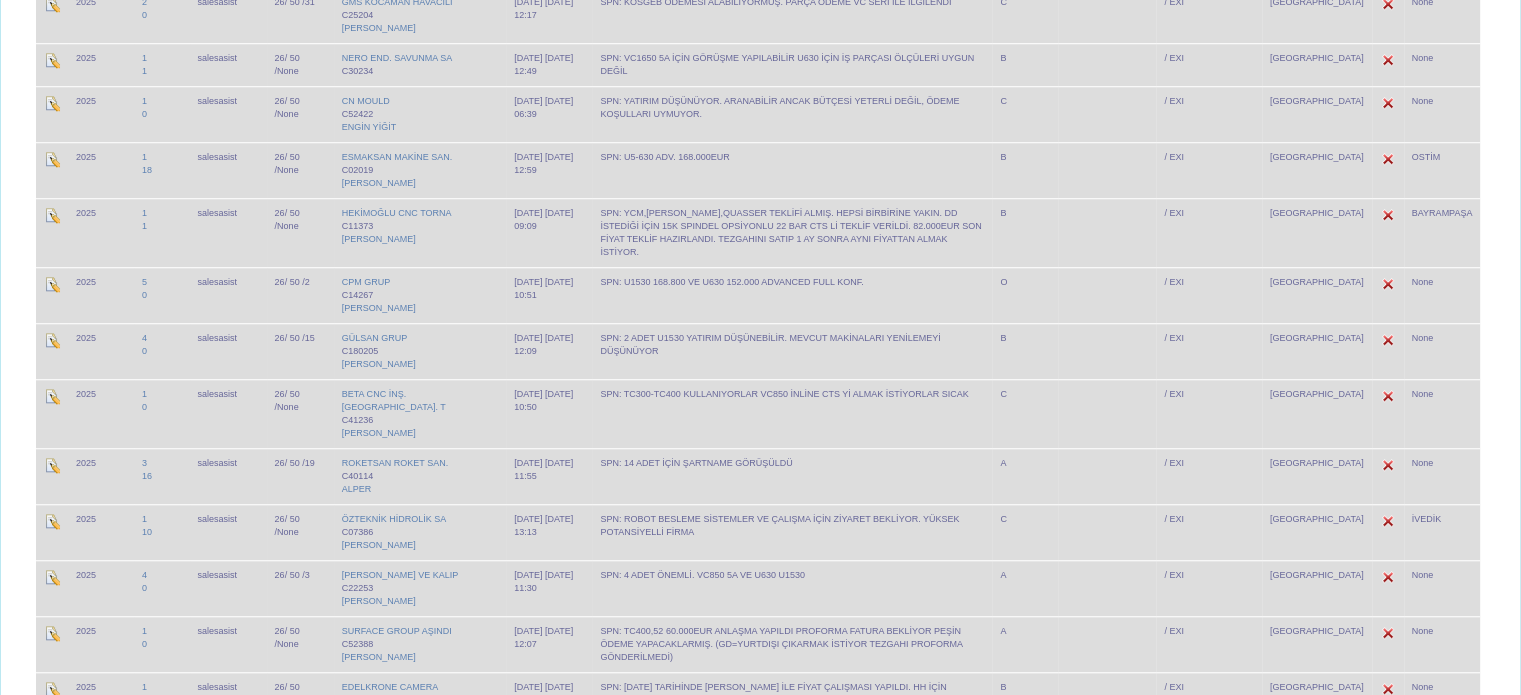 drag, startPoint x: 1504, startPoint y: 159, endPoint x: 1482, endPoint y: 88, distance: 74.330345 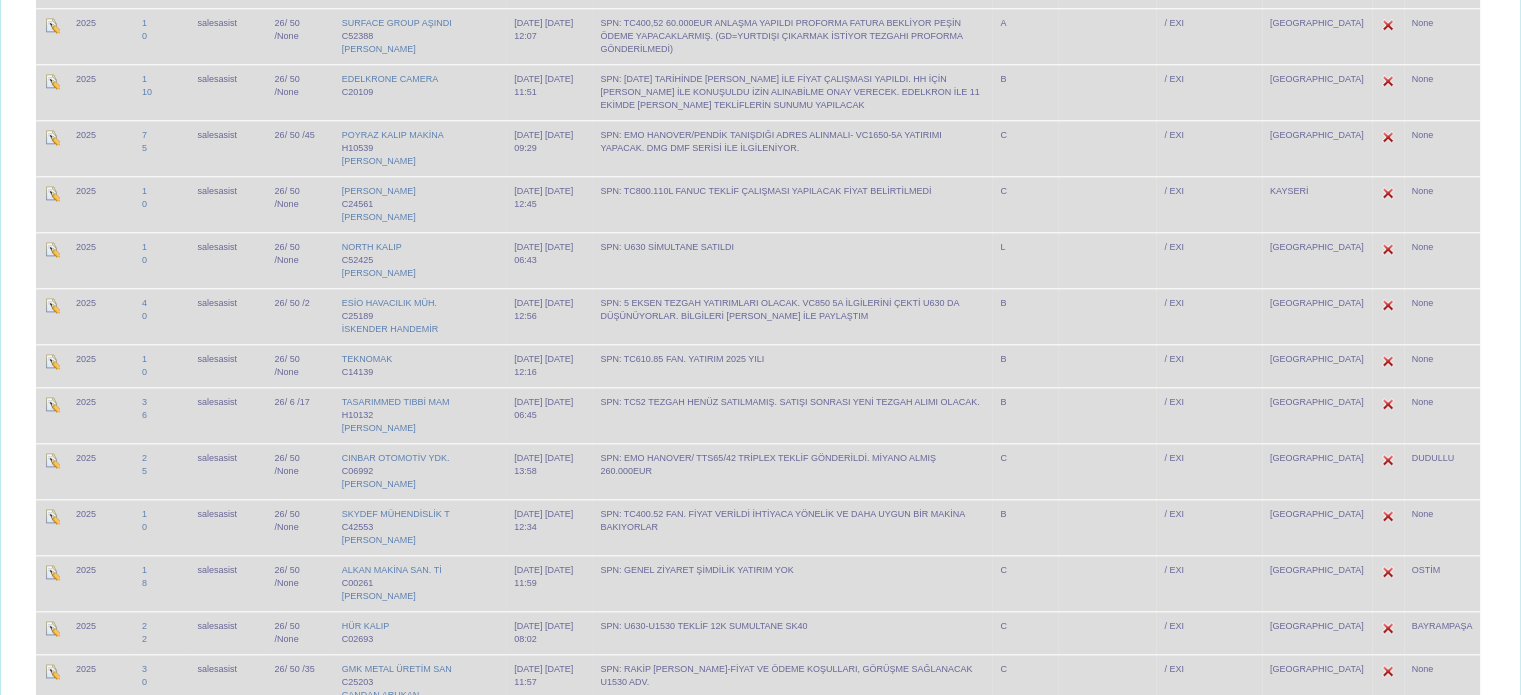 scroll, scrollTop: 1612, scrollLeft: 0, axis: vertical 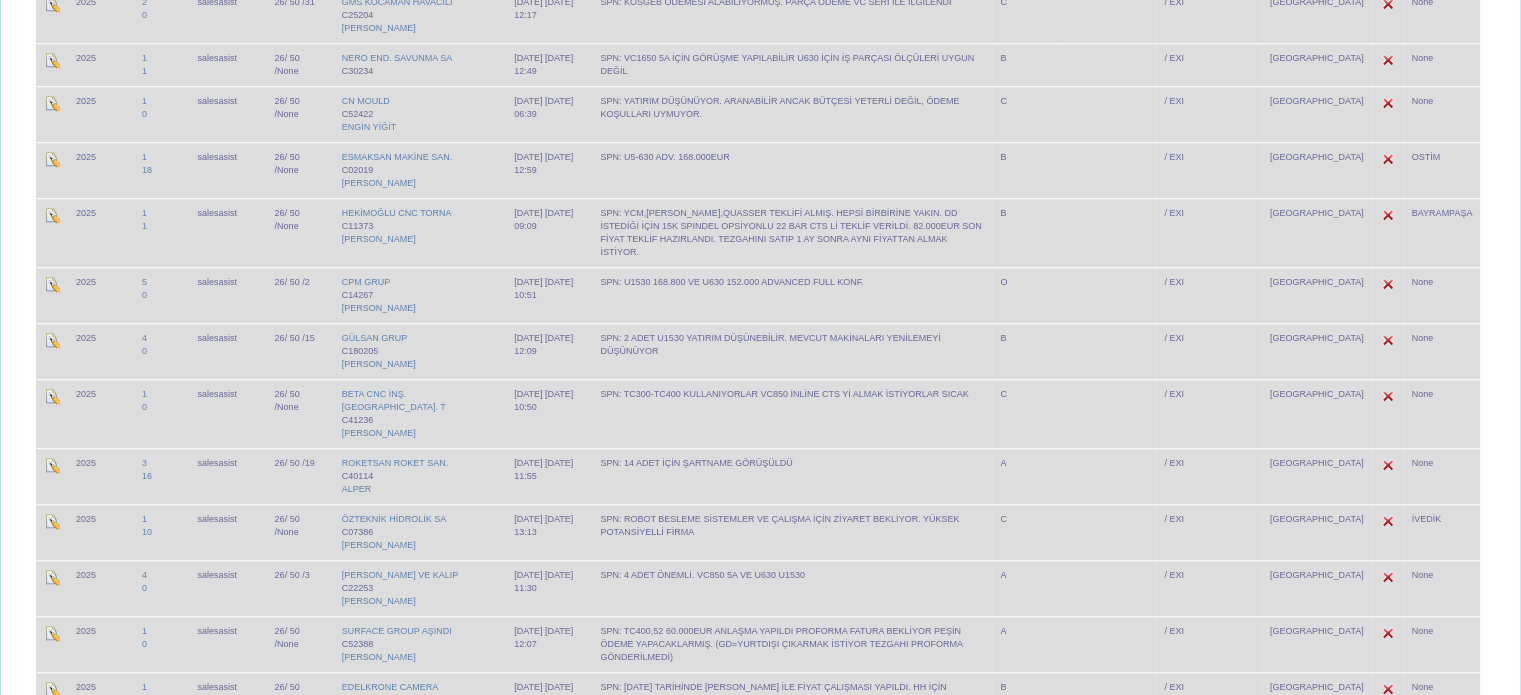 click on "SPN: KOSGEB ÖDEMESİ ALABİLİYORMUŞ. PARÇA ÖDEME VC SERİ İLE İLGİLENDİ" at bounding box center [792, 15] 